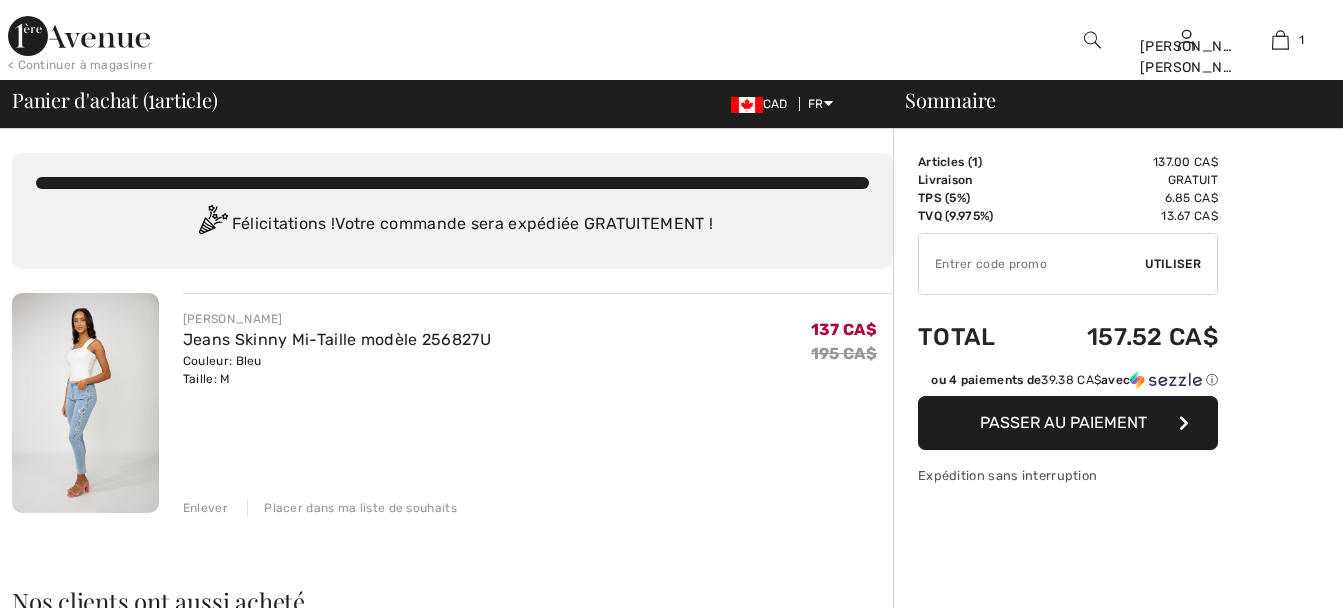 scroll, scrollTop: 0, scrollLeft: 0, axis: both 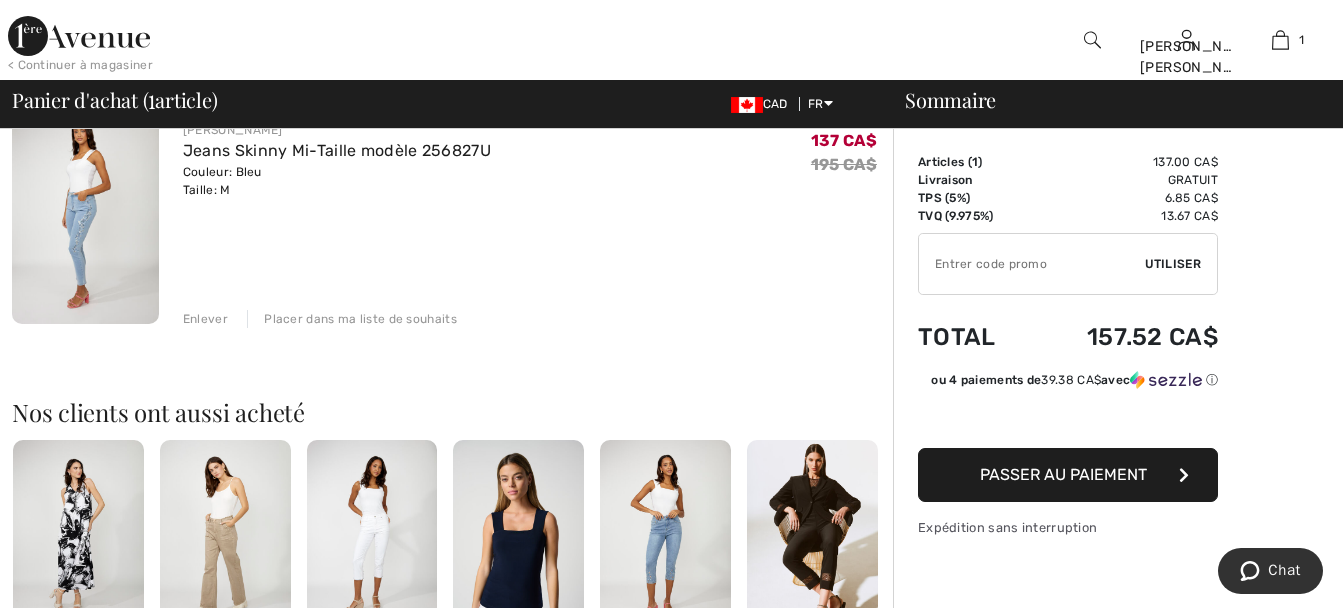 click at bounding box center [671, 1173] 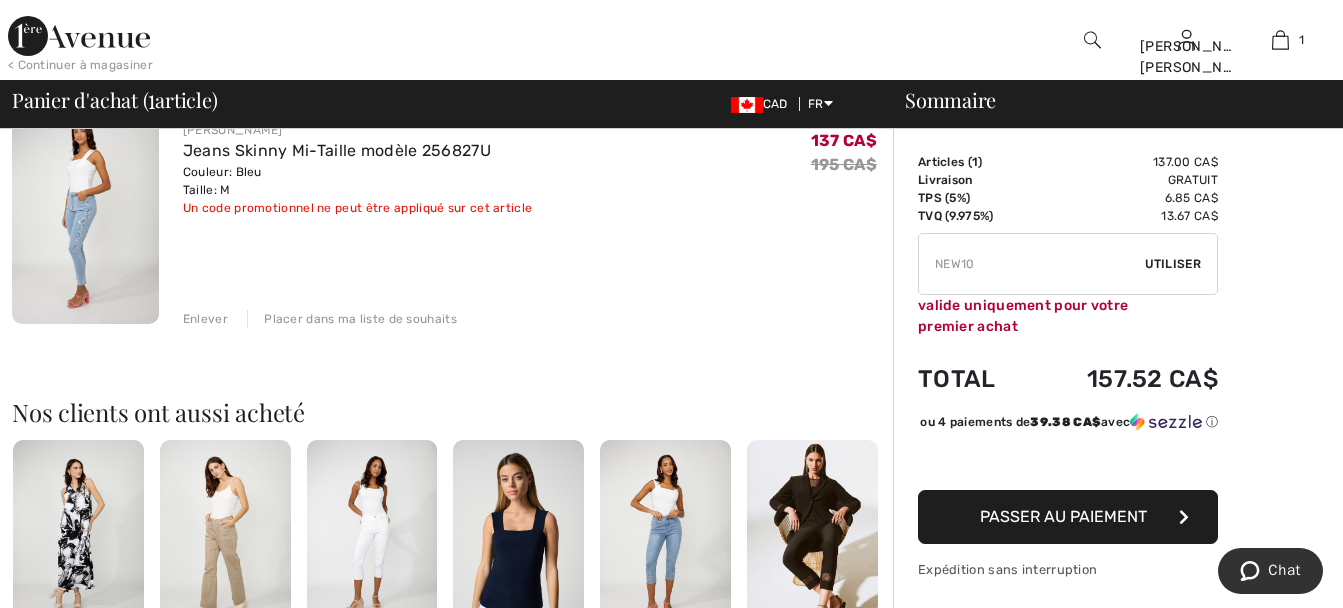 type on "FREEXPRESS" 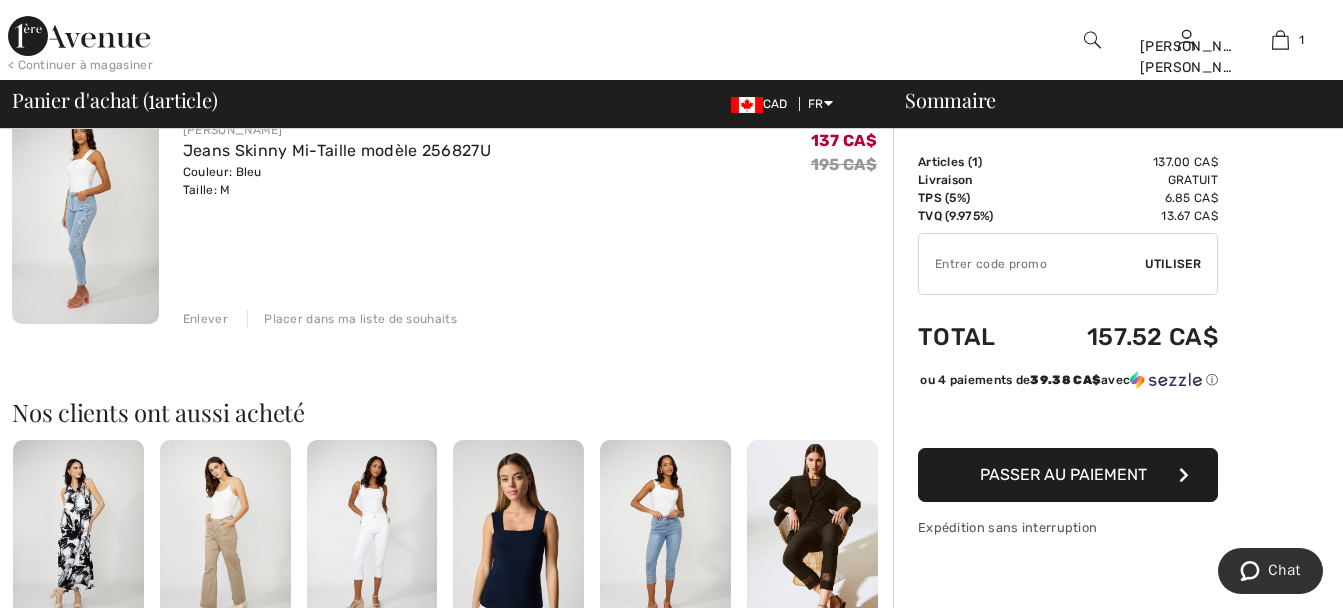 type on "FREEDENIMBAG" 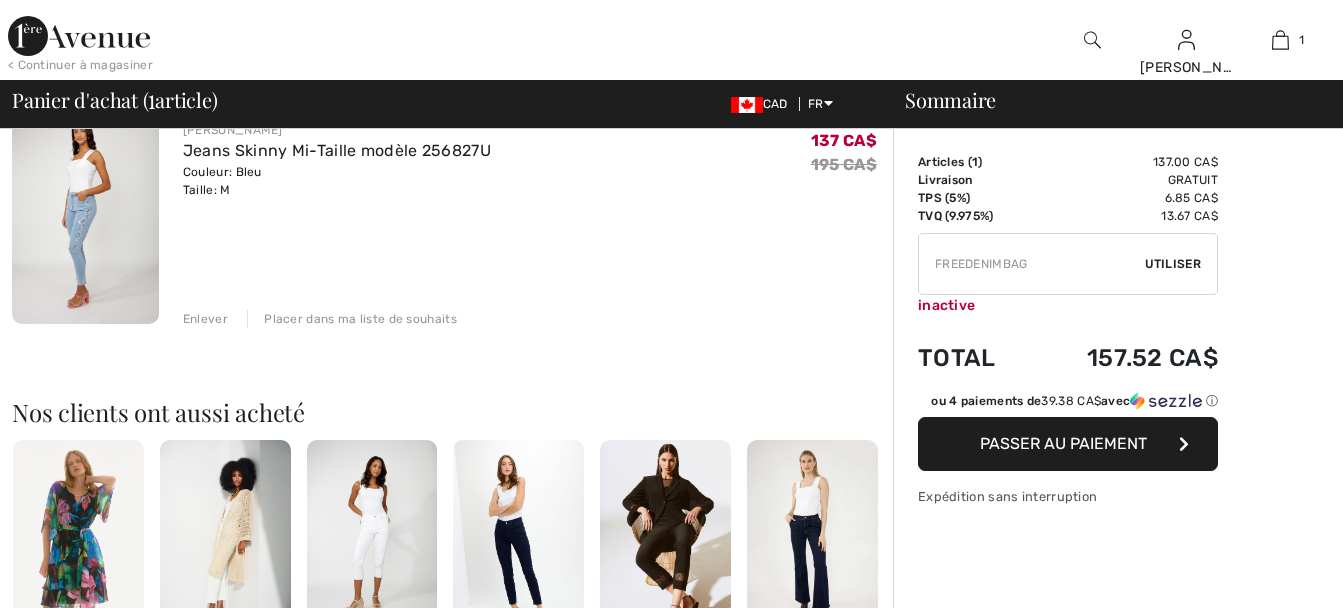 scroll, scrollTop: 189, scrollLeft: 0, axis: vertical 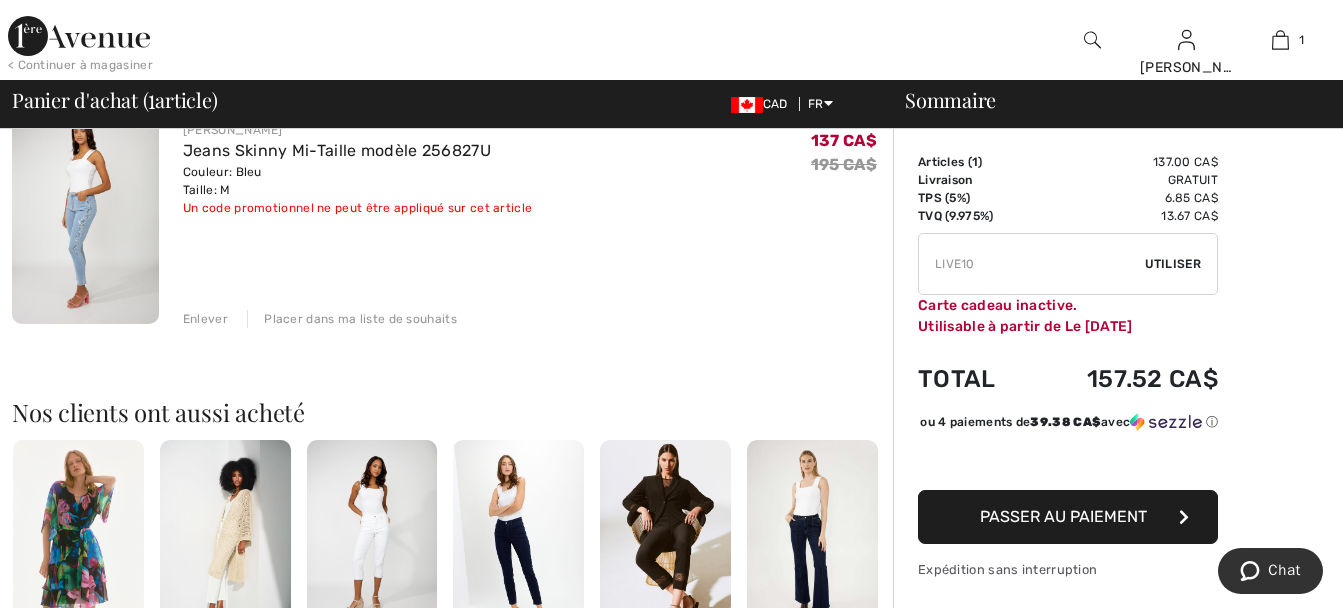 type on "FREEWALLET" 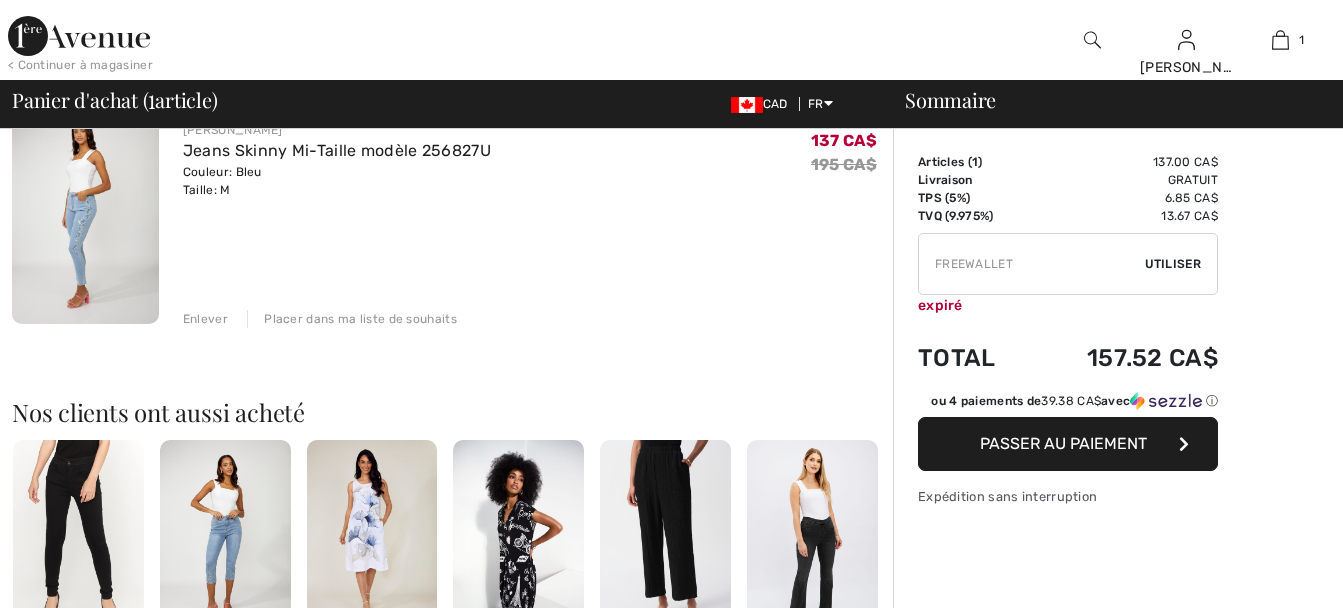 scroll, scrollTop: 189, scrollLeft: 0, axis: vertical 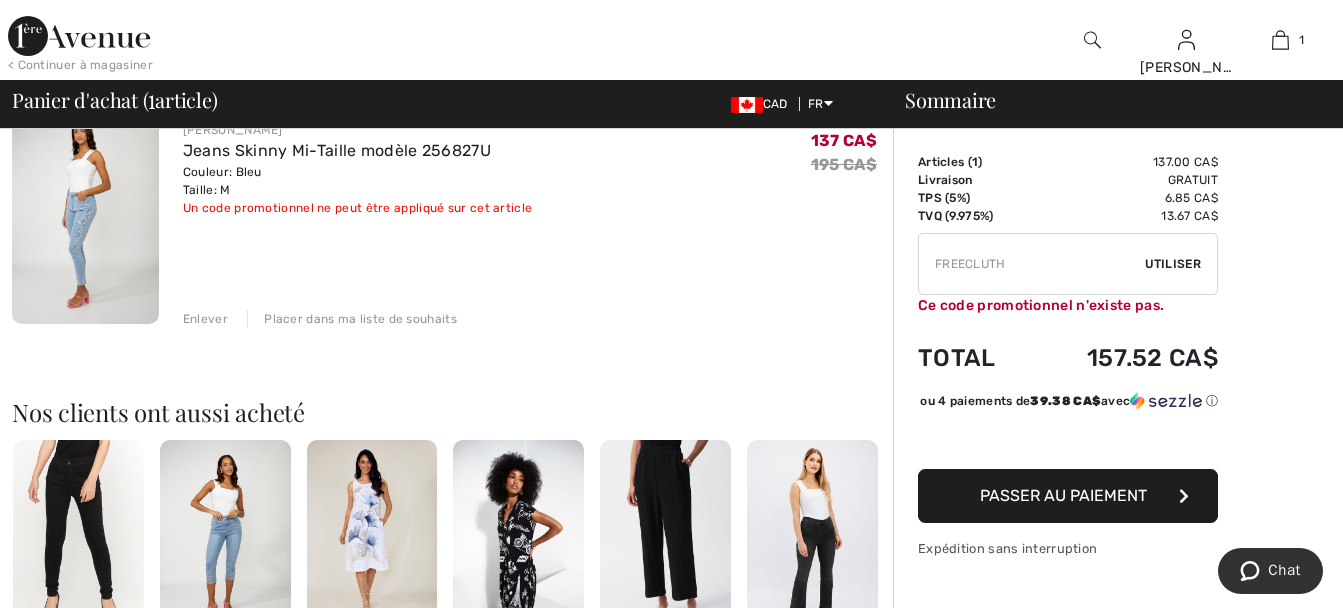 type on "FREEPANT" 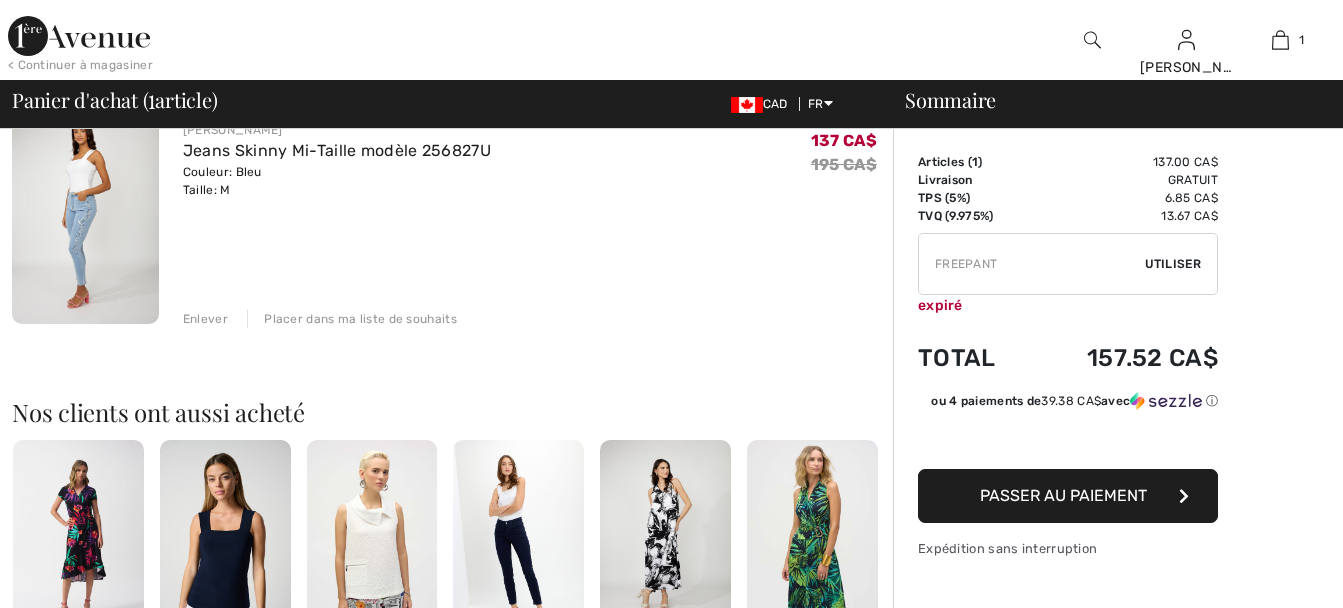 scroll, scrollTop: 189, scrollLeft: 0, axis: vertical 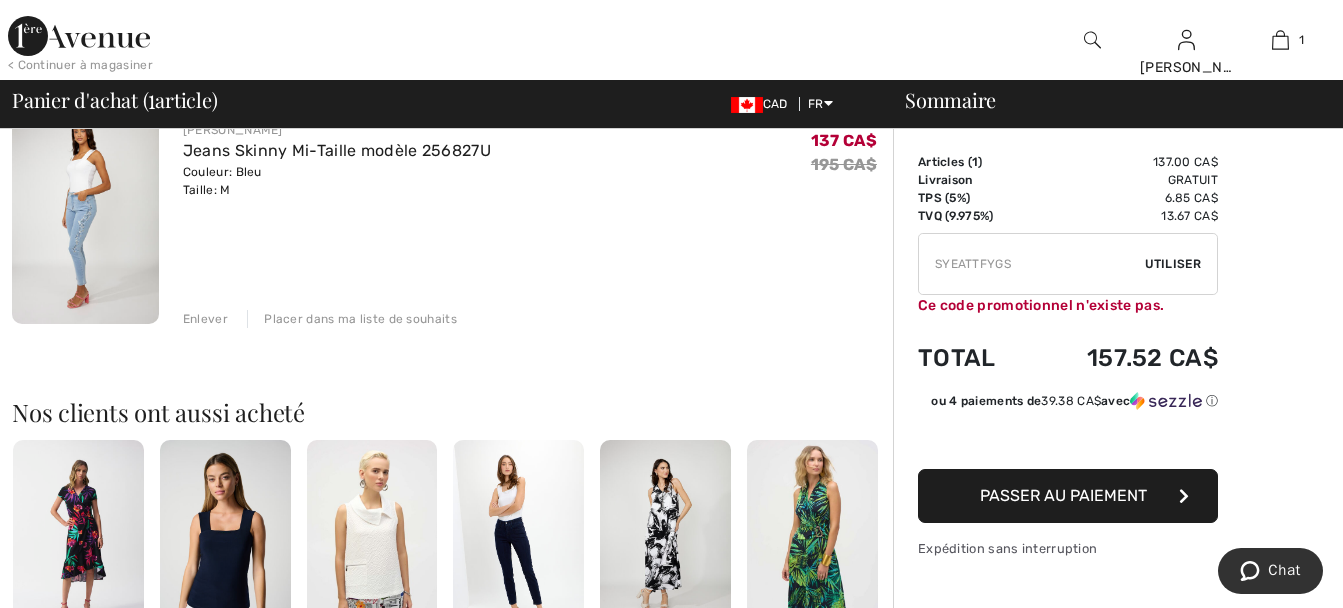 click at bounding box center (671, 1173) 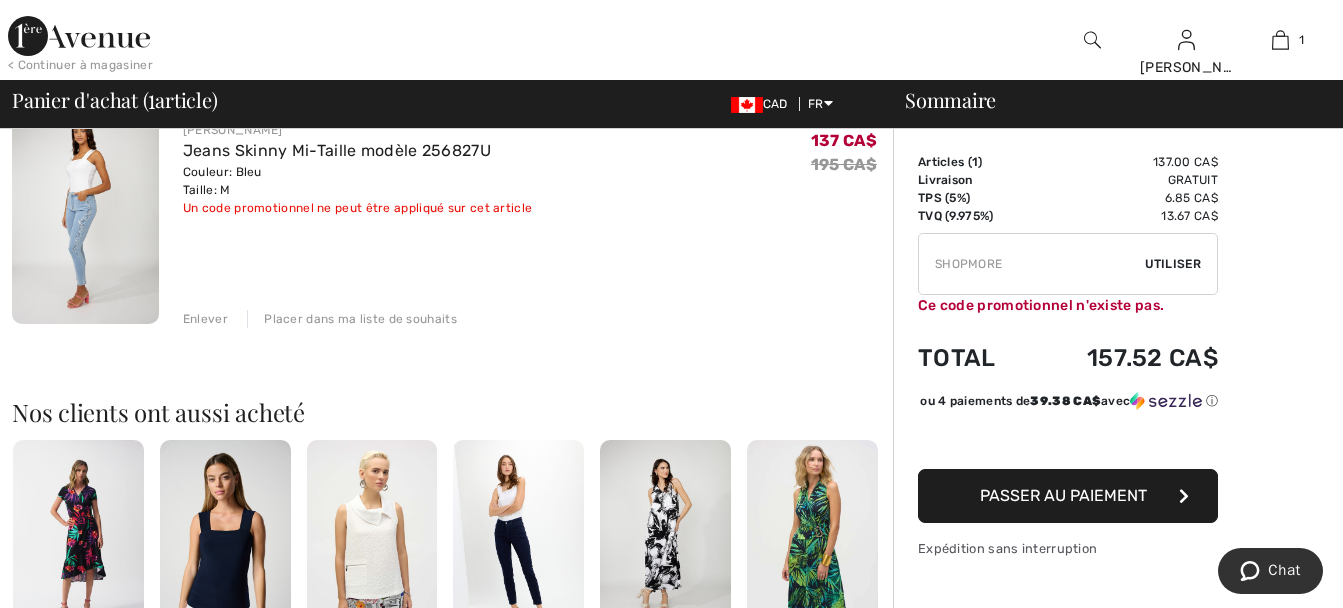 type on "SH0PM0RE" 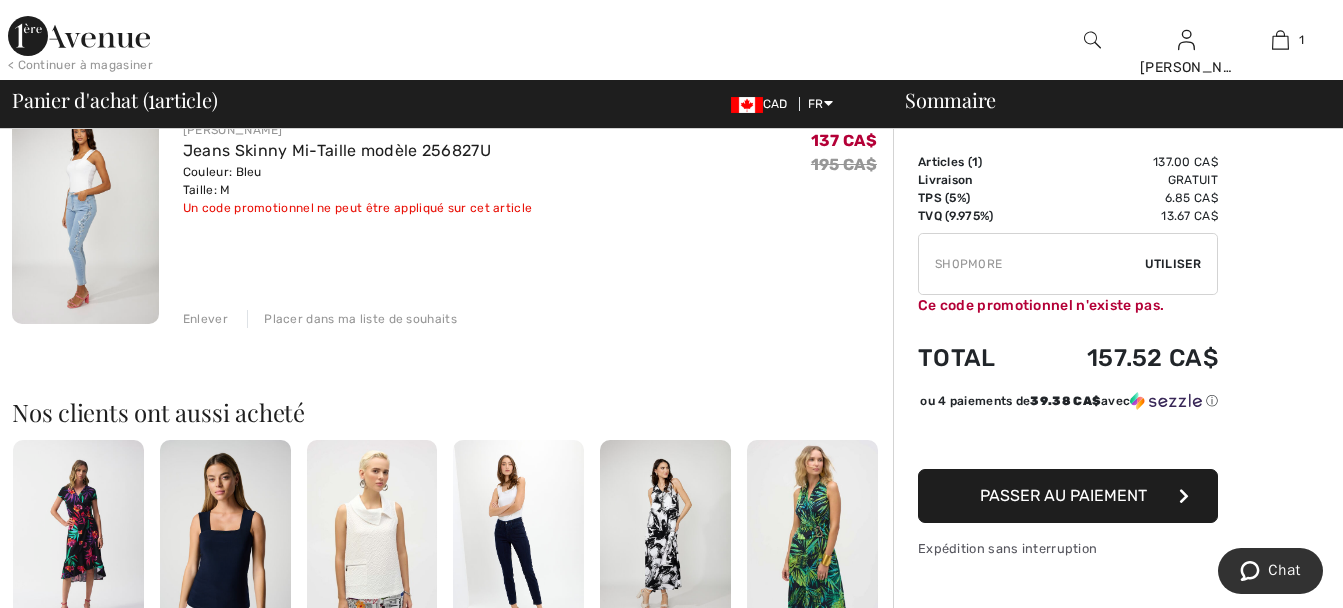 click at bounding box center (671, 1173) 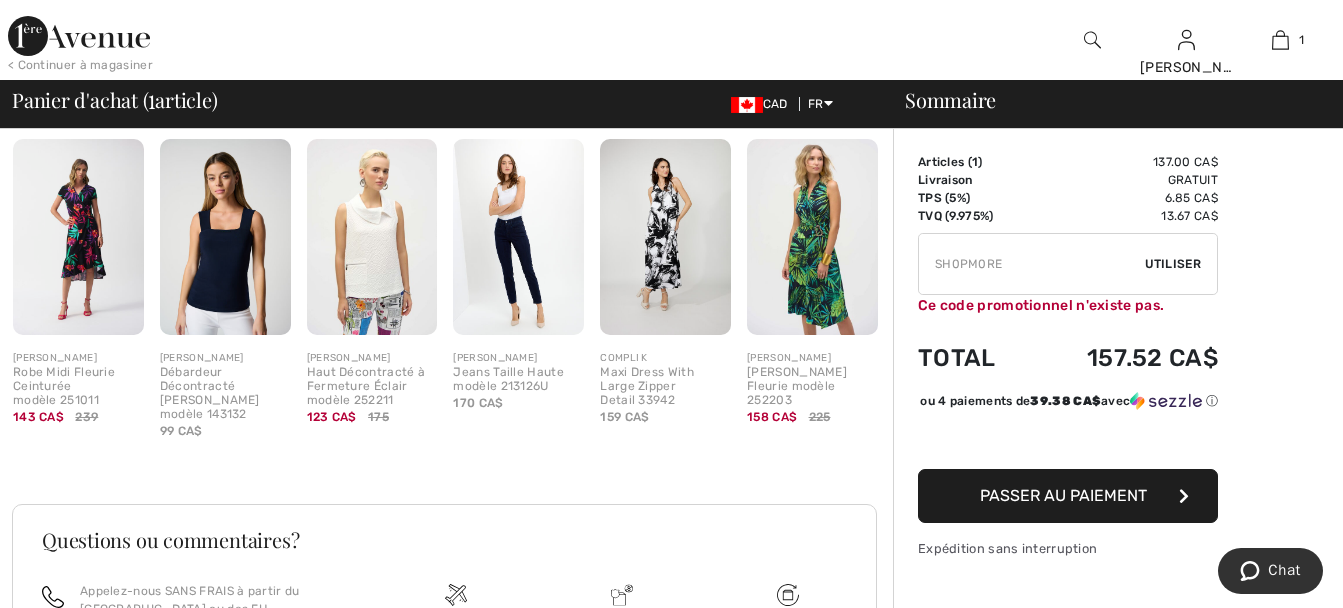 scroll, scrollTop: 494, scrollLeft: 0, axis: vertical 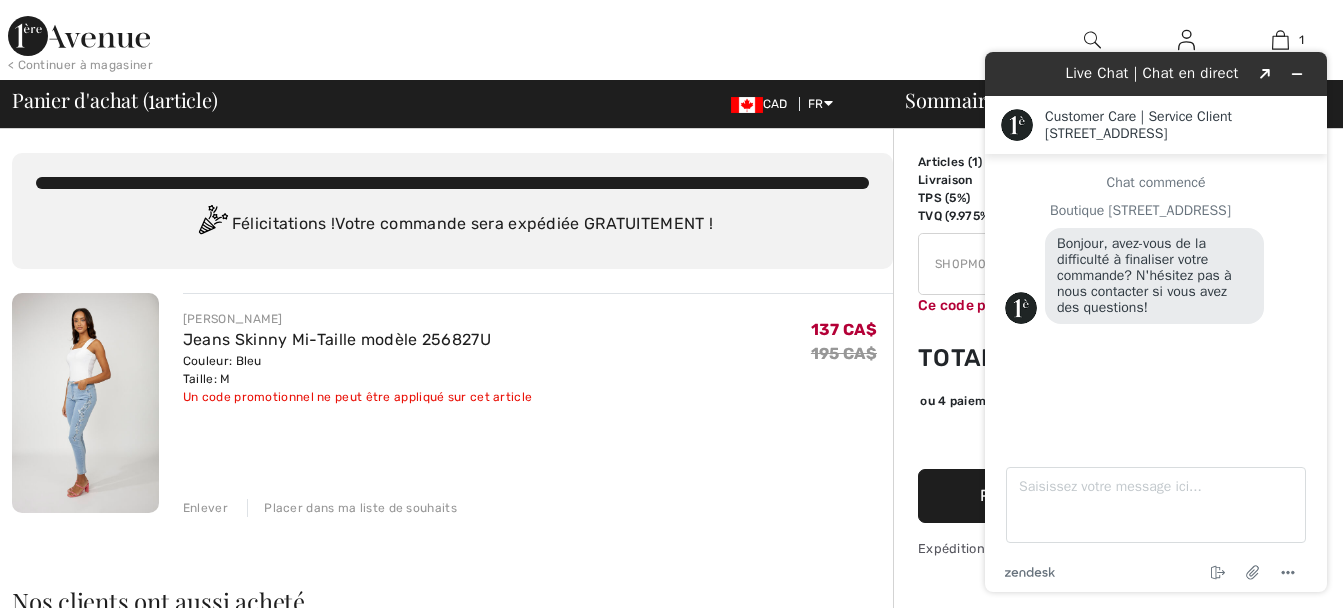 drag, startPoint x: 1350, startPoint y: 294, endPoint x: 314, endPoint y: 47, distance: 1065.0376 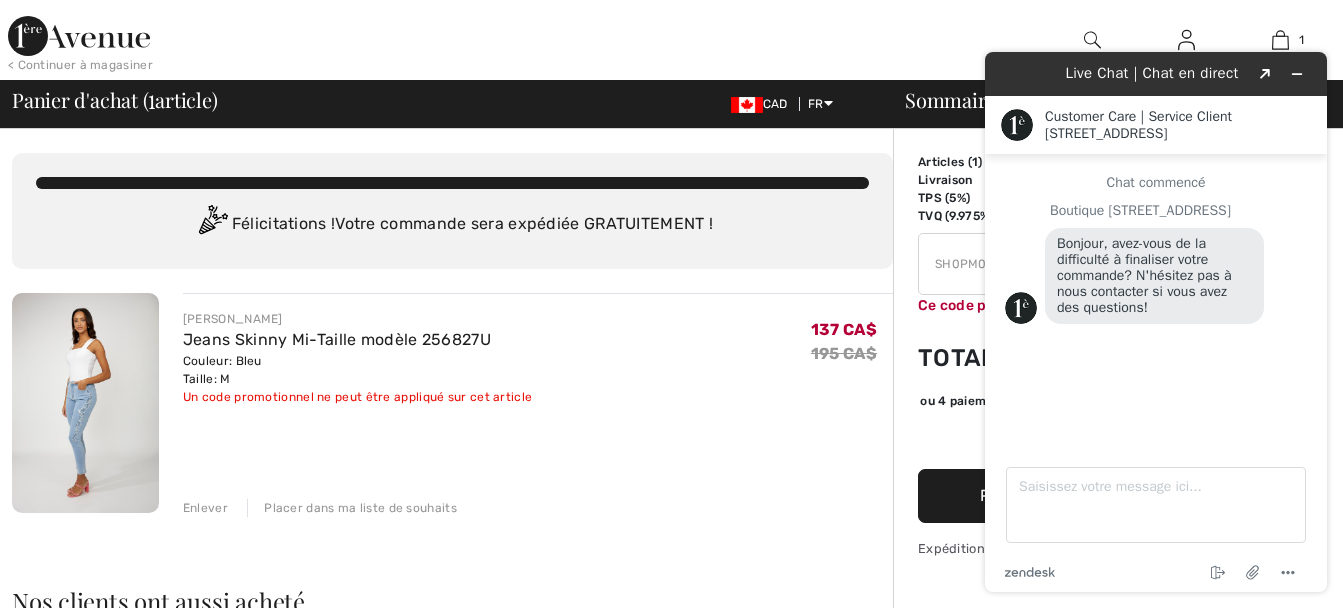 click on "FRANK LYMAN
Jeans Skinny Mi-Taille modèle 256827U
Couleur: Bleu
Taille: M
Vente finale
Un code promotionnel ne peut être appliqué sur cet article
137 CA$
195 CA$
137 CA$
195 CA$
Enlever
Placer dans ma liste de souhaits" at bounding box center [538, 405] 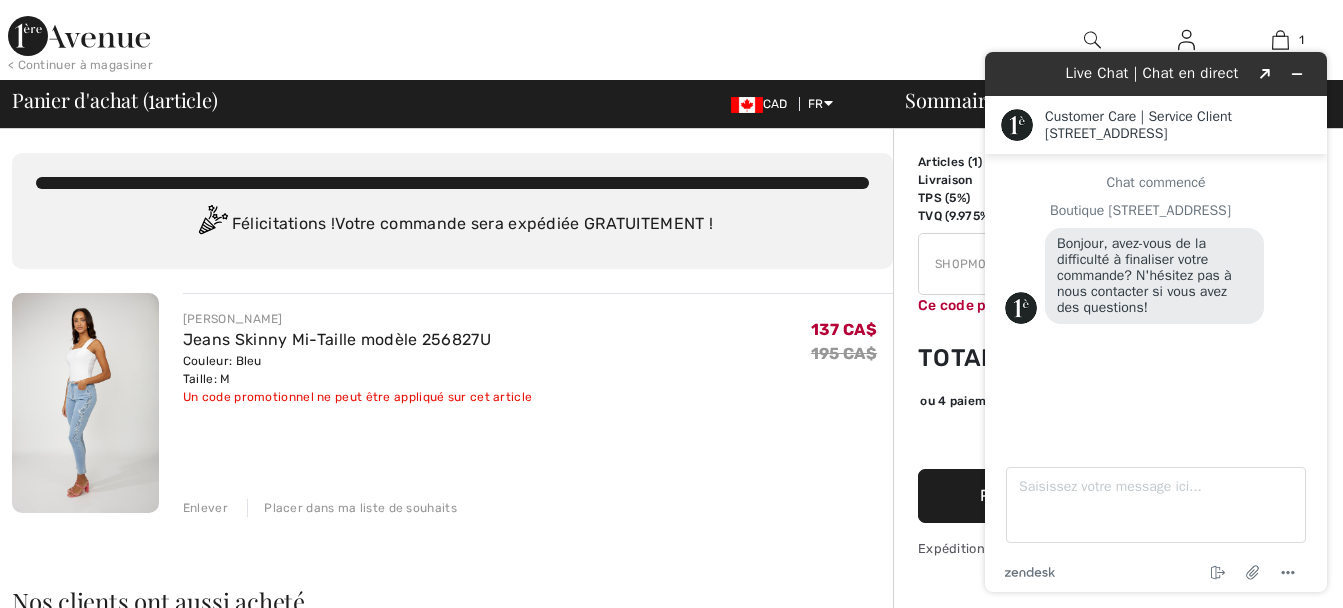 click on "Nos clients ont aussi acheté
Aperçu
JOSEPH RIBKOFF
Robe Midi Fleurie Ceinturée modèle 251011
143 CA$
239
Aperçu
JOSEPH RIBKOFF
Débardeur Décontracté Col Carré modèle 143132
99 CA$
Aperçu
JOSEPH RIBKOFF
Haut Décontracté à Fermeture Éclair modèle 252211
123 CA$
175
Aperçu
FRANK LYMAN
Jeans Taille Haute modèle 213126U
170 CA$
Aperçu
COMPLI K
Maxi Dress With Large Zipper Detail 33942
159 CA$
Aperçu" at bounding box center [452, 743] 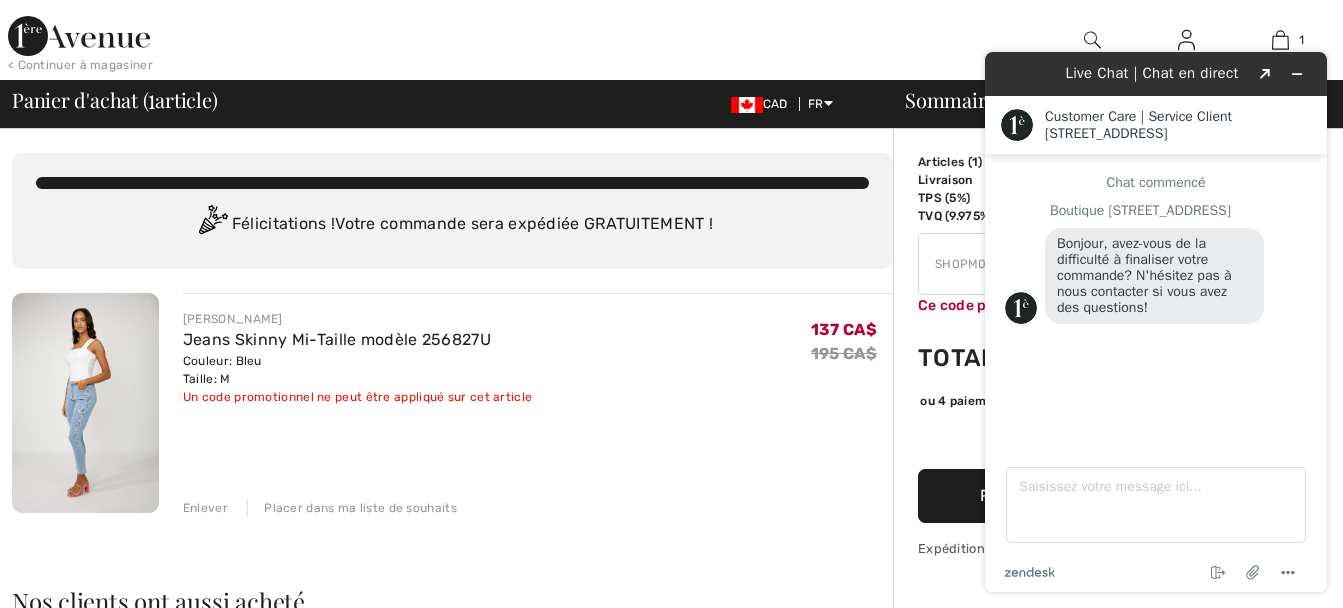 click on "Enlever
Placer dans ma liste de souhaits" at bounding box center (538, 506) 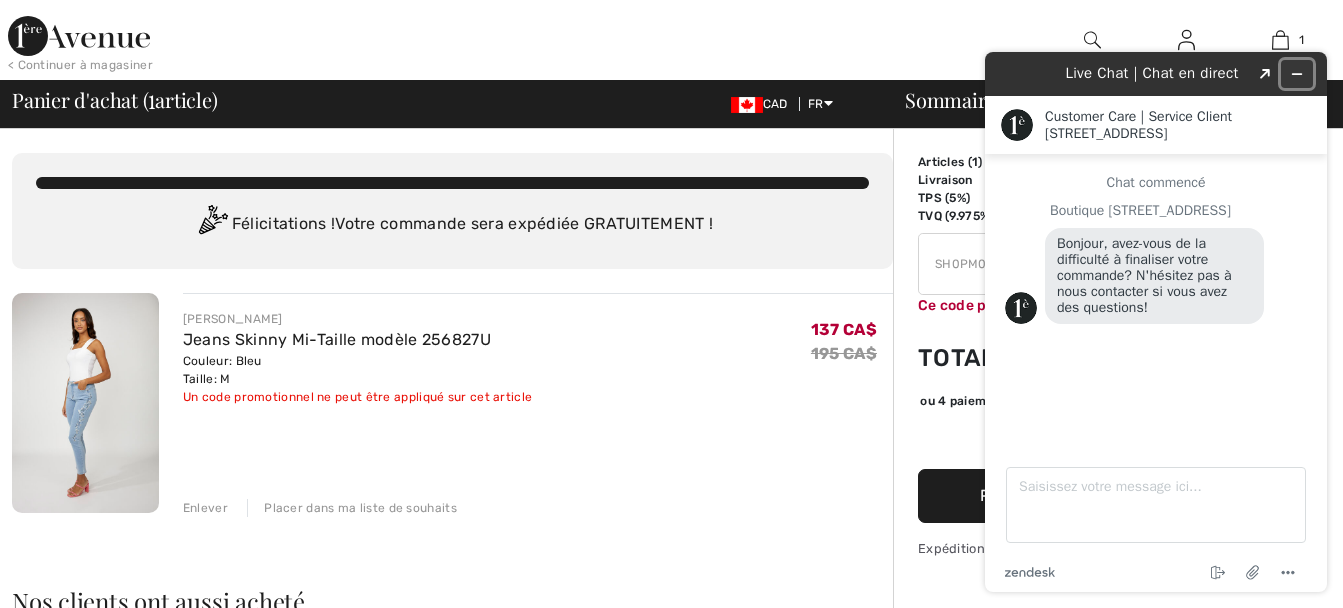 click 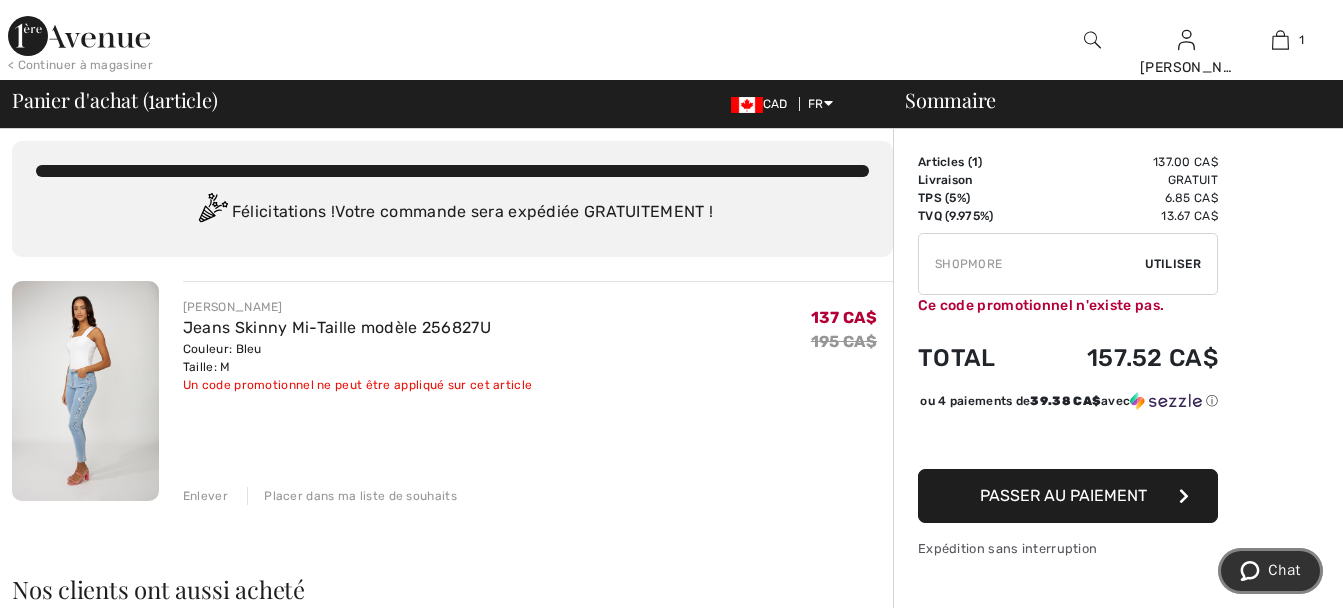 scroll, scrollTop: 0, scrollLeft: 0, axis: both 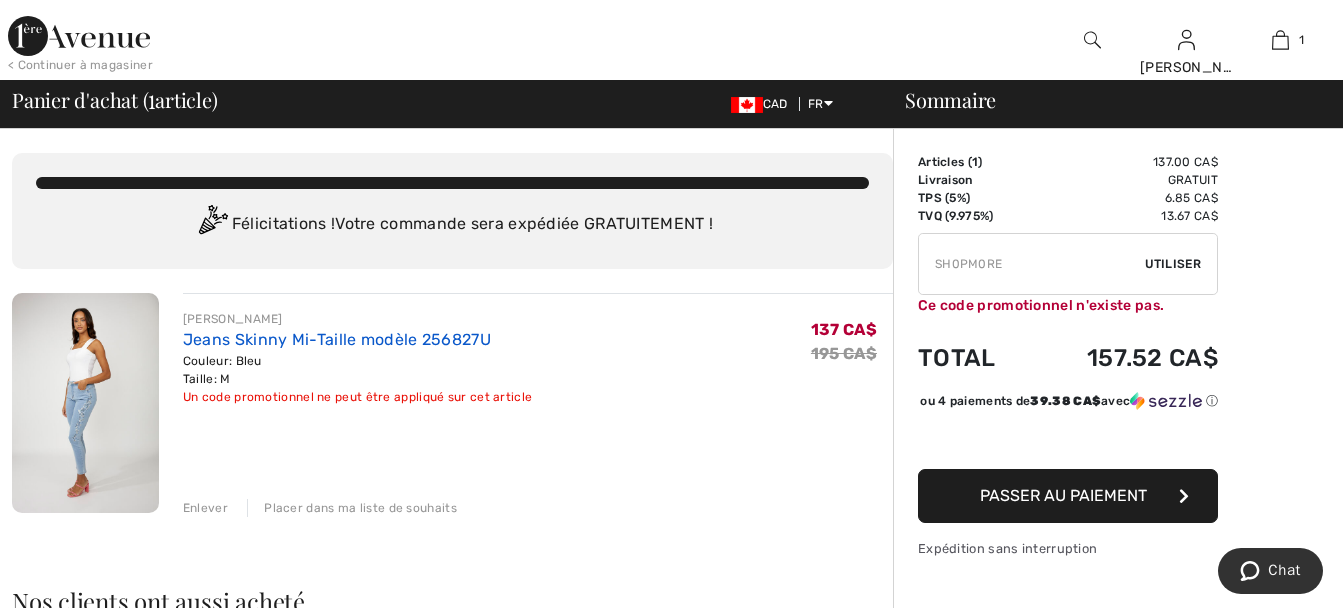 click on "Jeans Skinny Mi-Taille modèle 256827U" at bounding box center [337, 339] 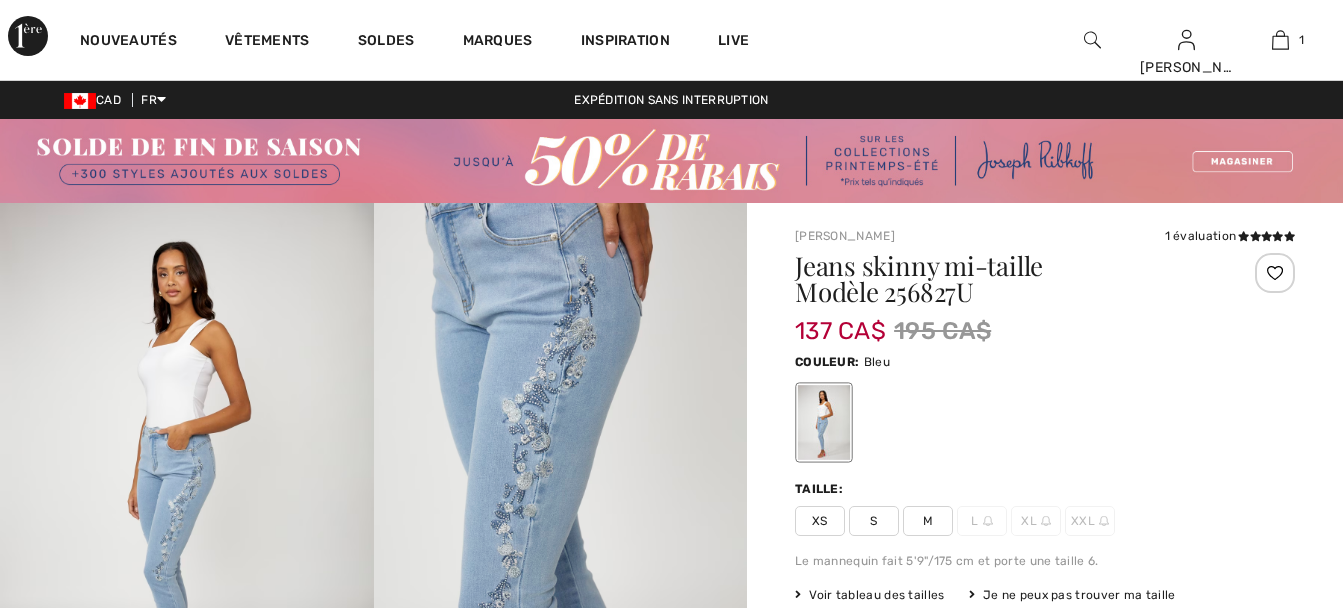 scroll, scrollTop: 0, scrollLeft: 0, axis: both 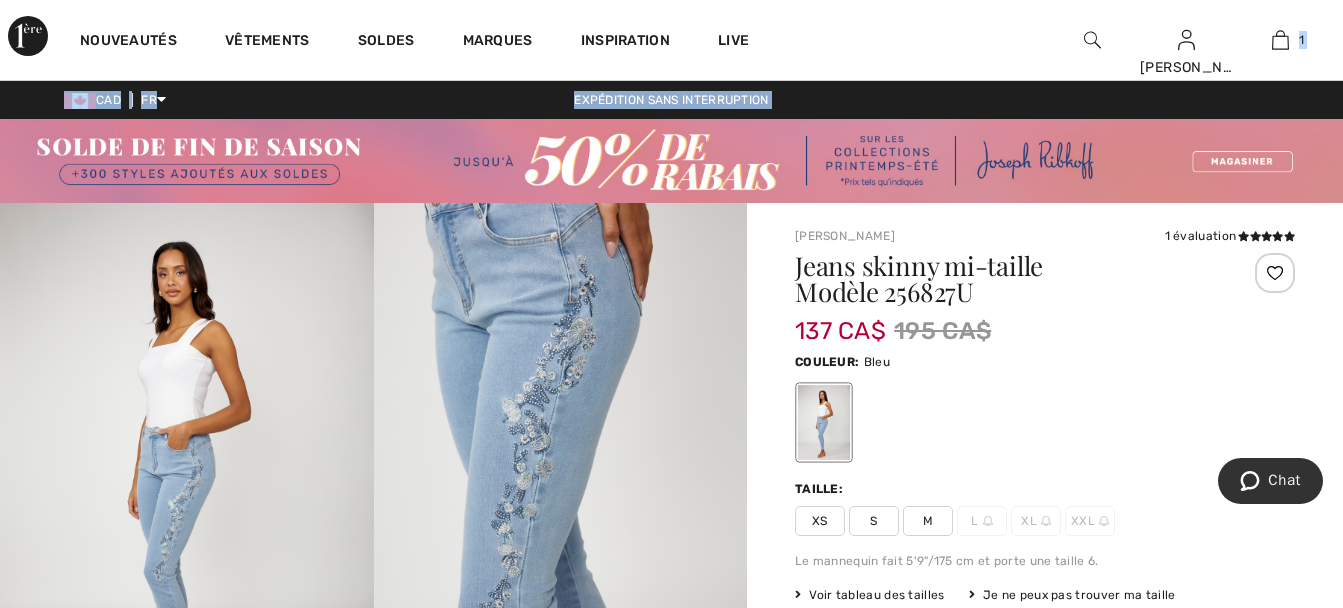 drag, startPoint x: 1342, startPoint y: 38, endPoint x: 1357, endPoint y: 163, distance: 125.89678 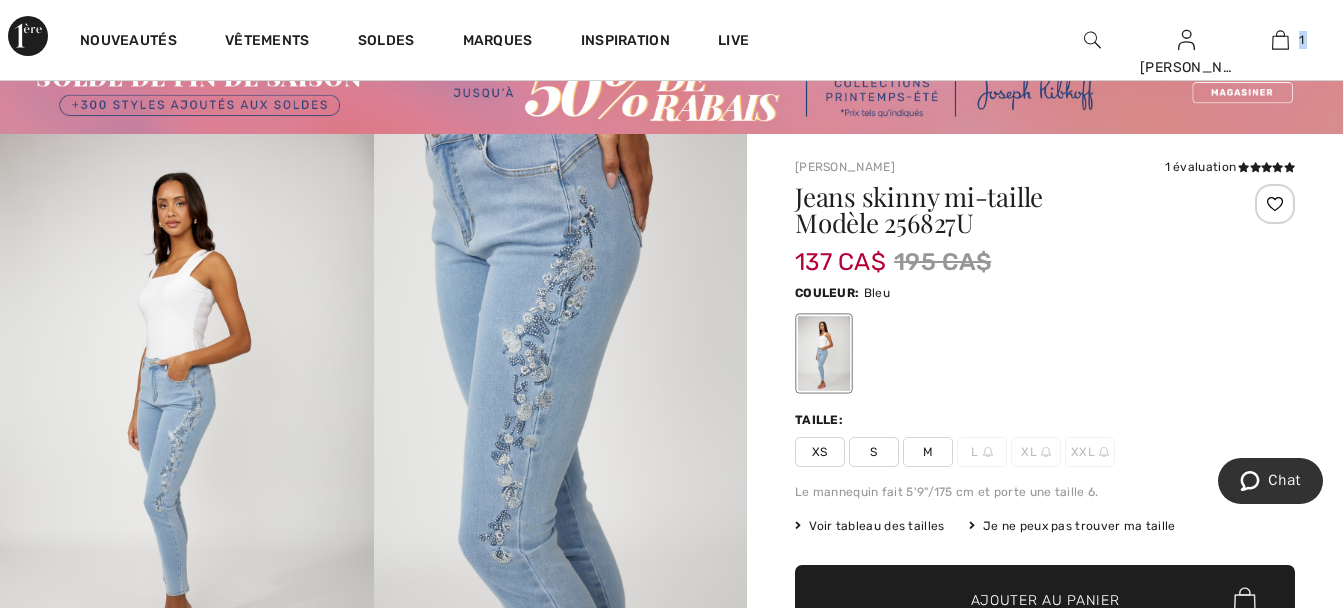 scroll, scrollTop: 54, scrollLeft: 0, axis: vertical 